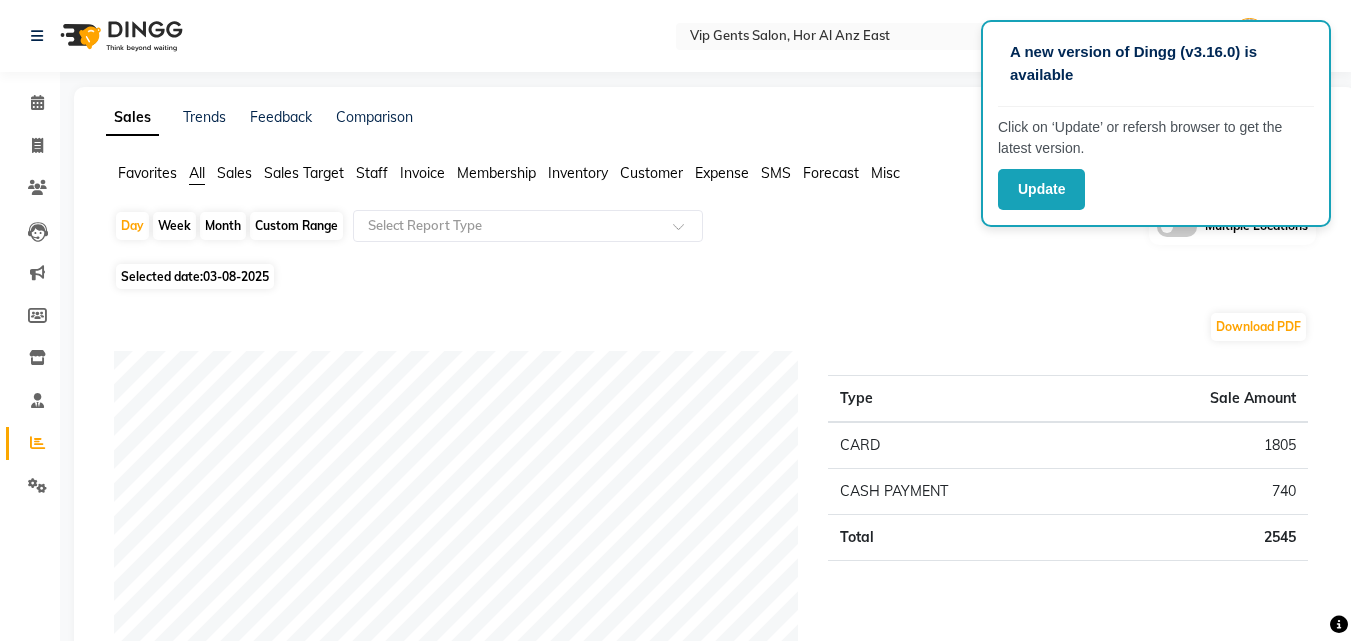 scroll, scrollTop: 80, scrollLeft: 0, axis: vertical 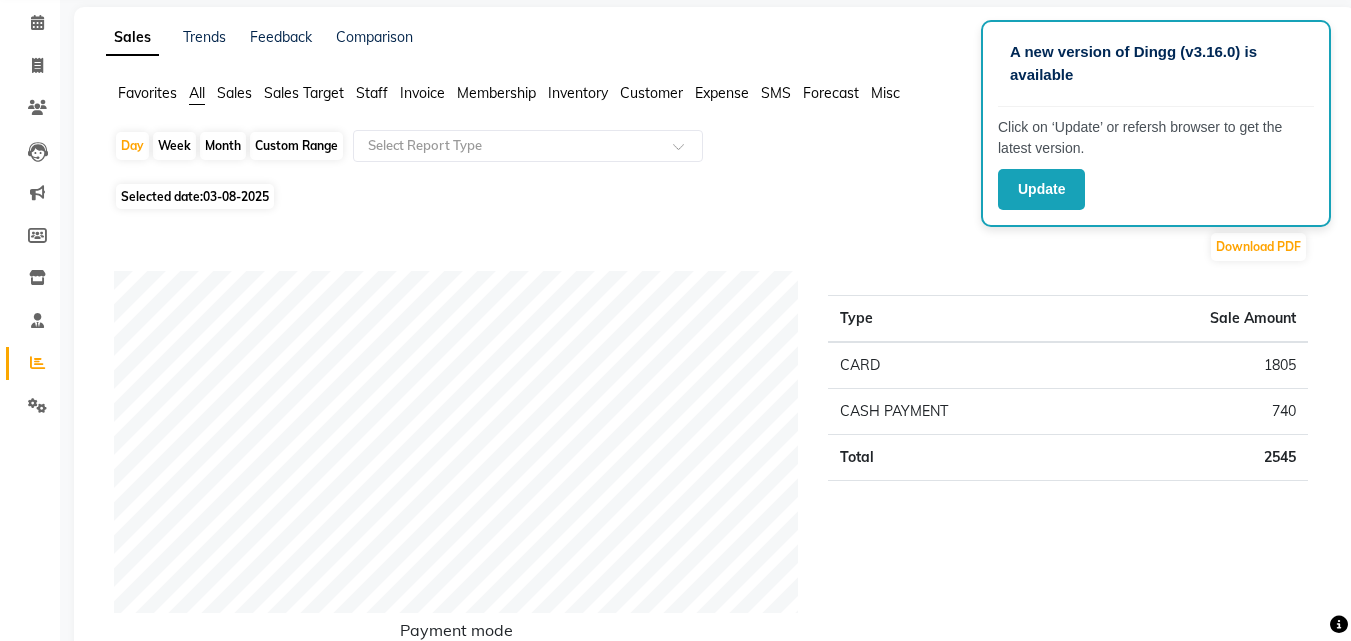 click on "Invoice" 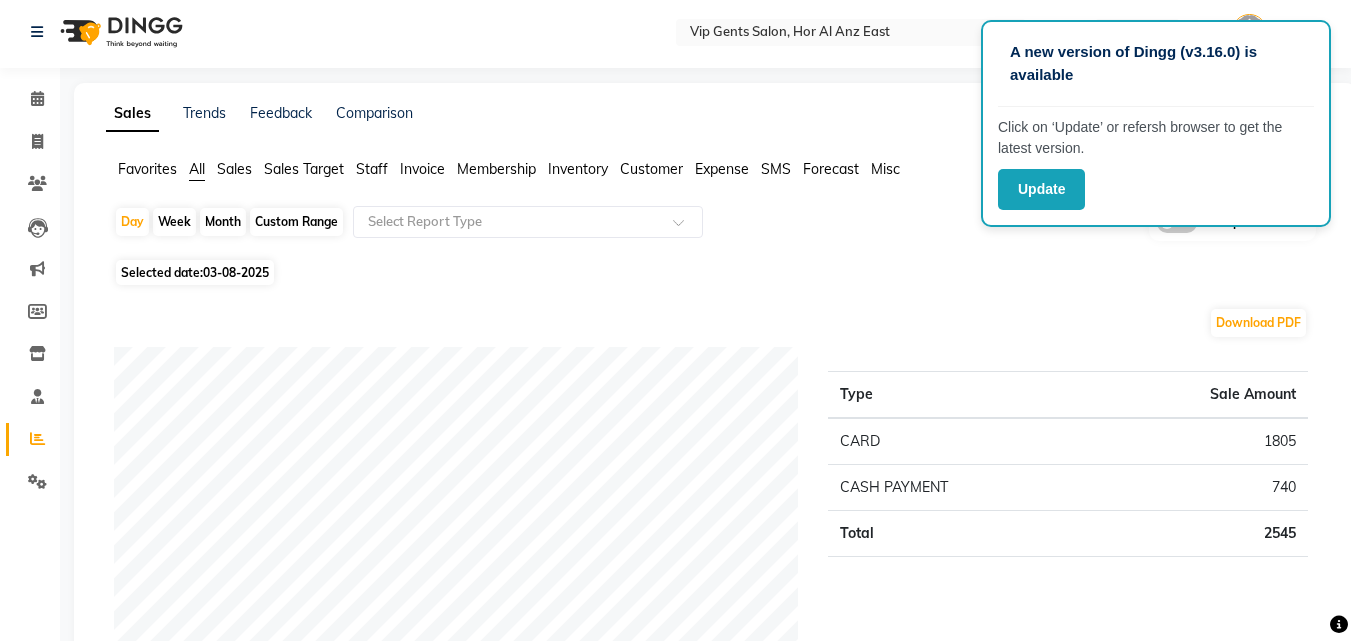 scroll, scrollTop: 0, scrollLeft: 0, axis: both 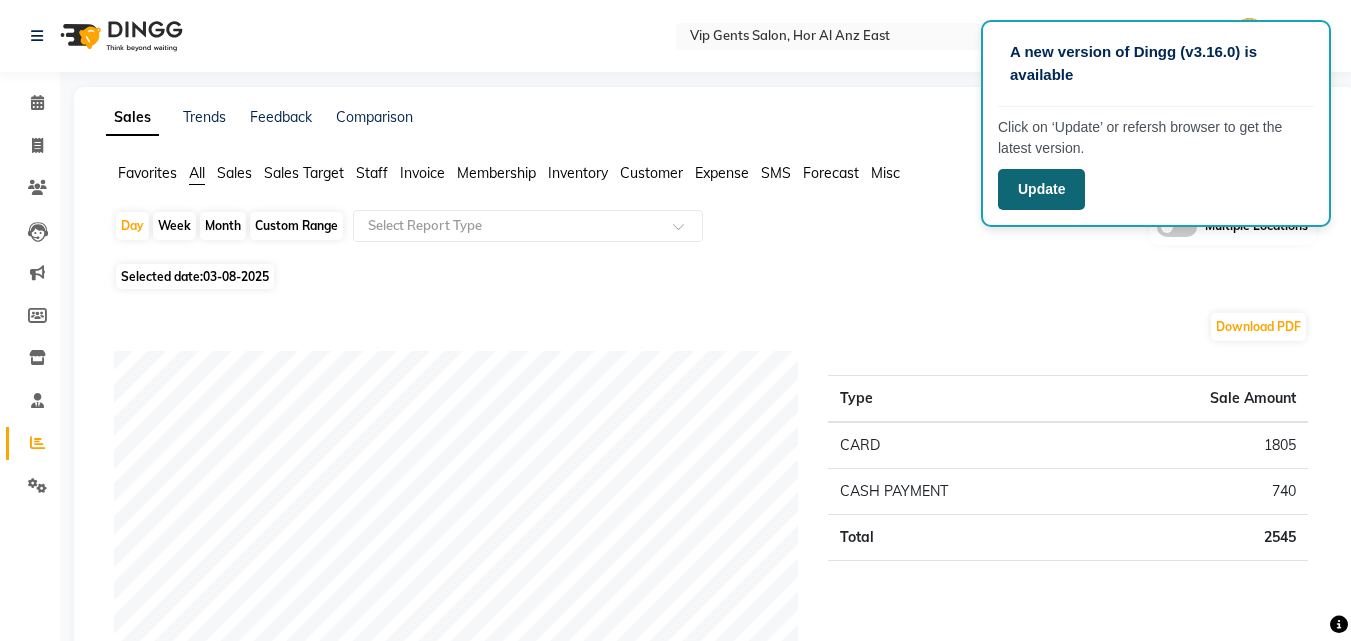 click on "Update" 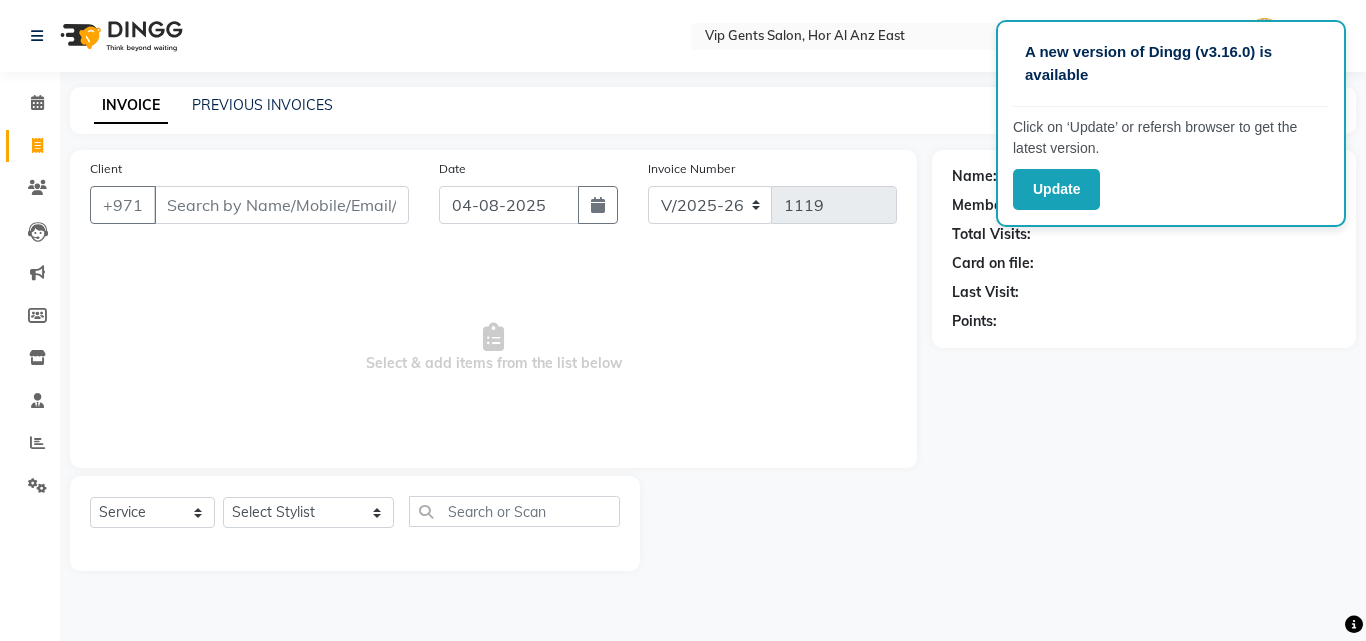 select on "8415" 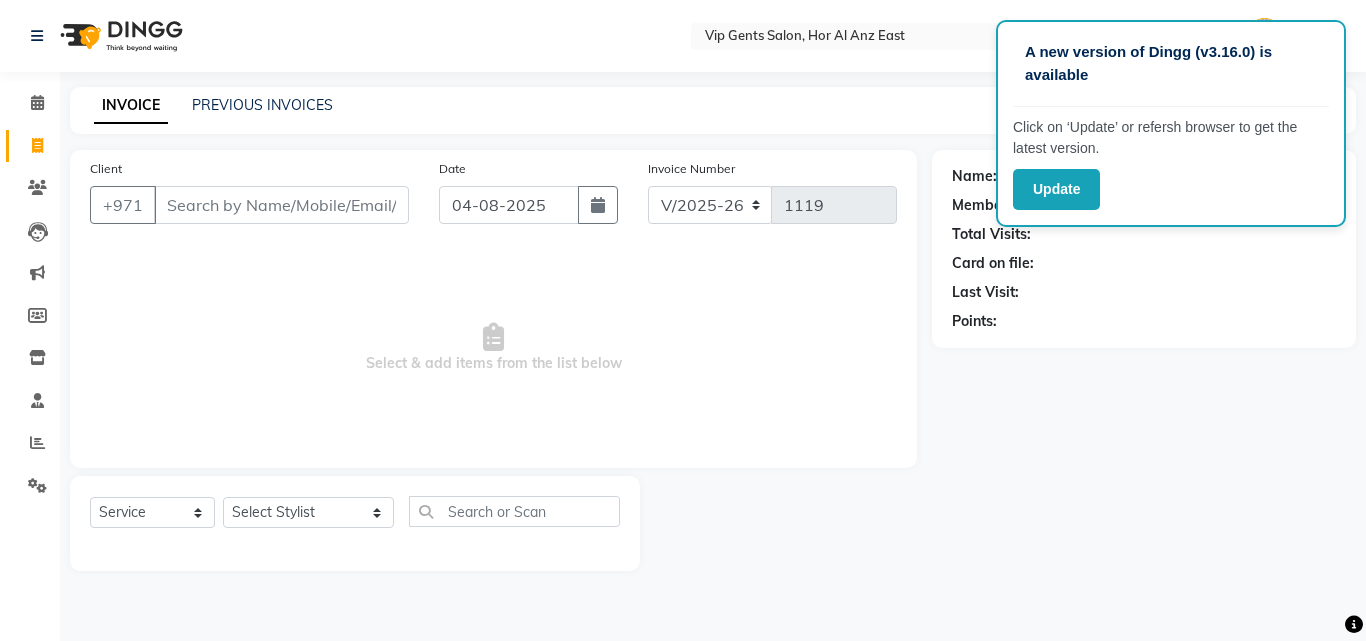 scroll, scrollTop: 0, scrollLeft: 0, axis: both 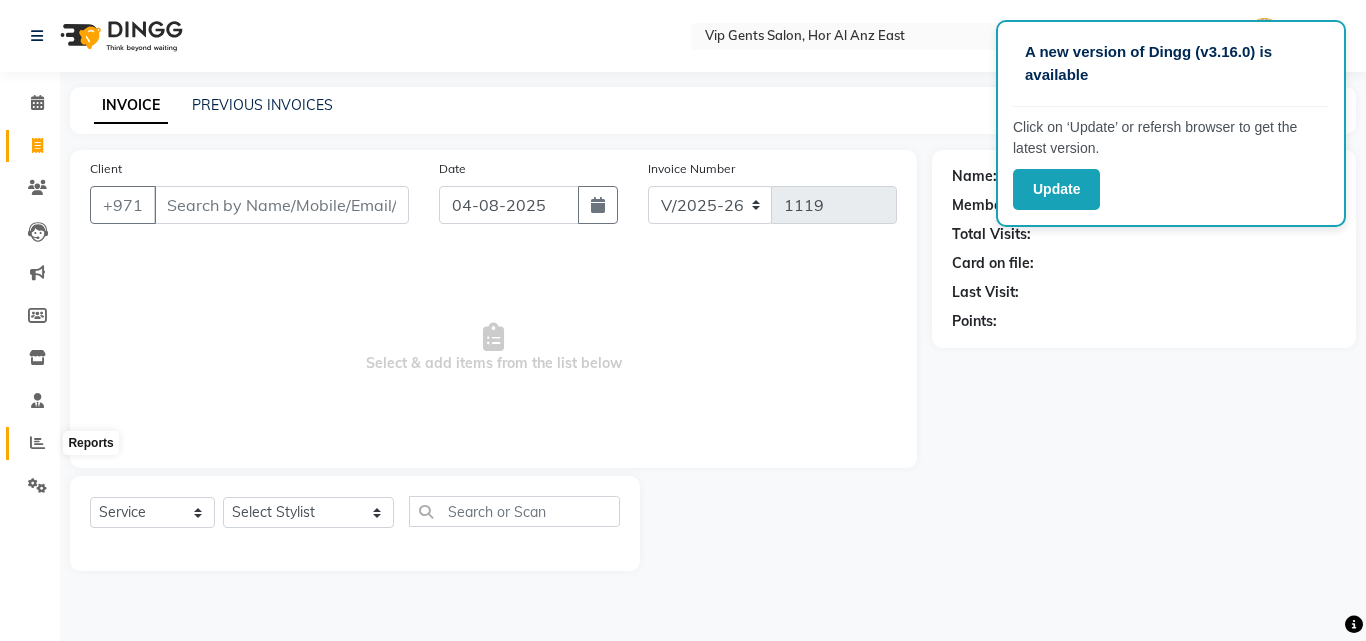 click 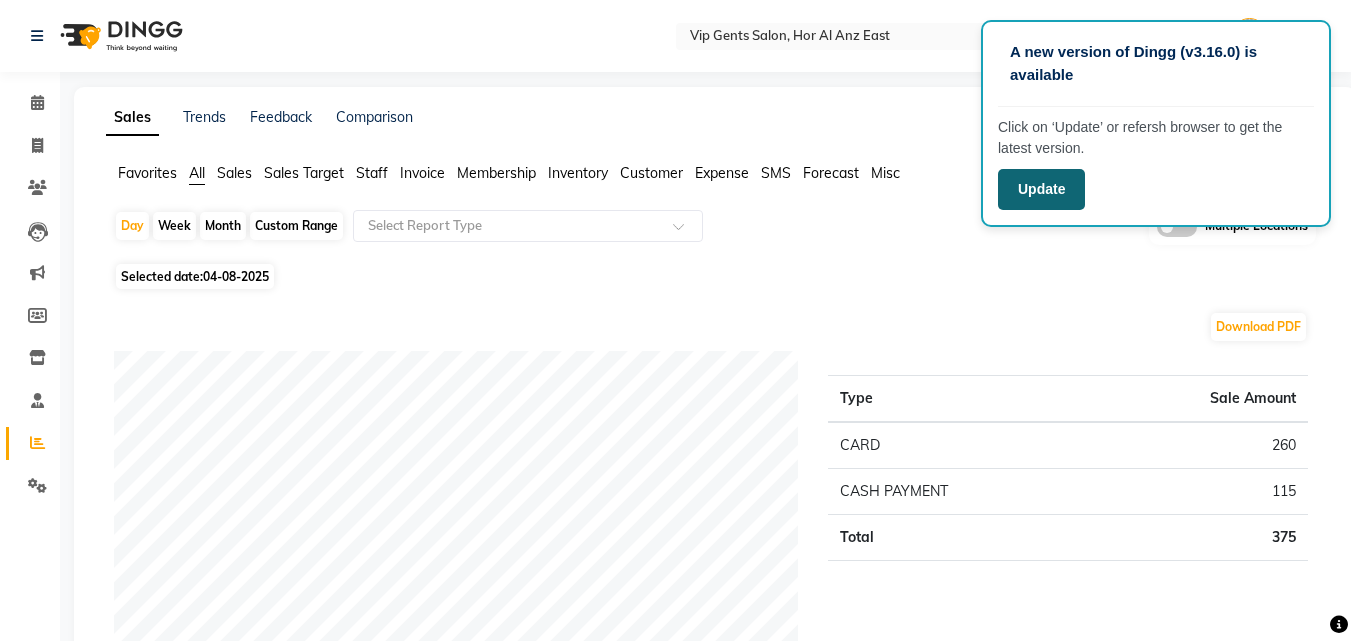 click on "Update" 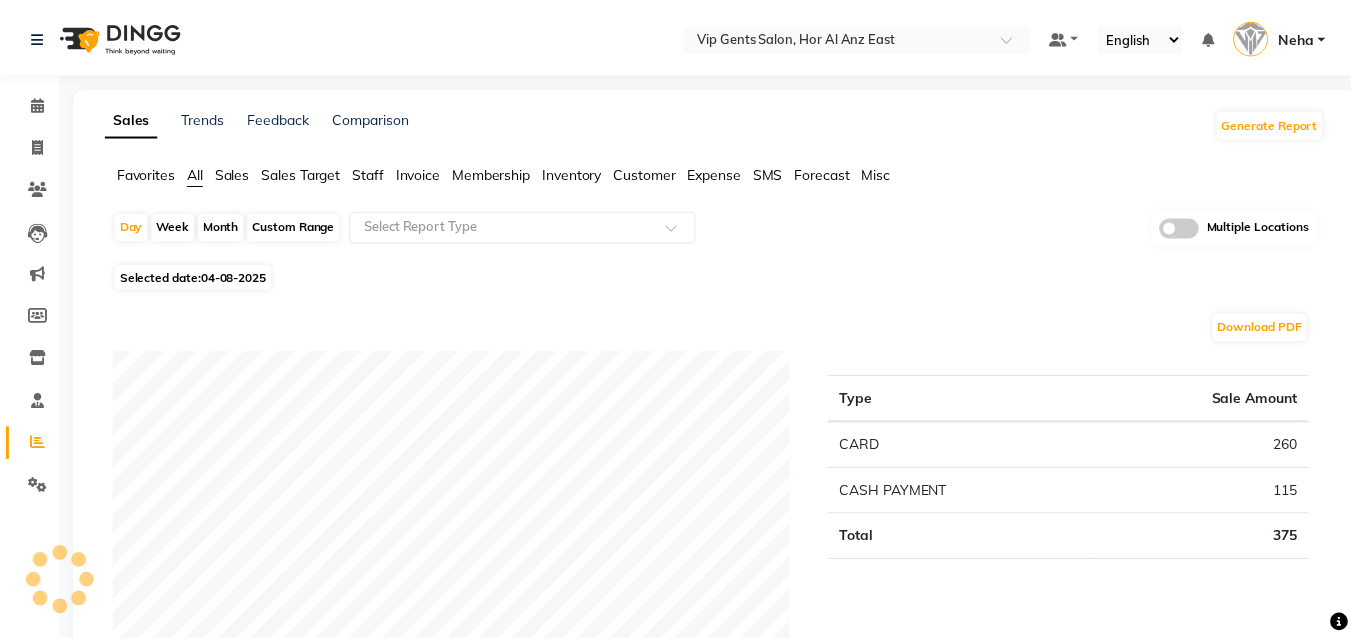 scroll, scrollTop: 0, scrollLeft: 0, axis: both 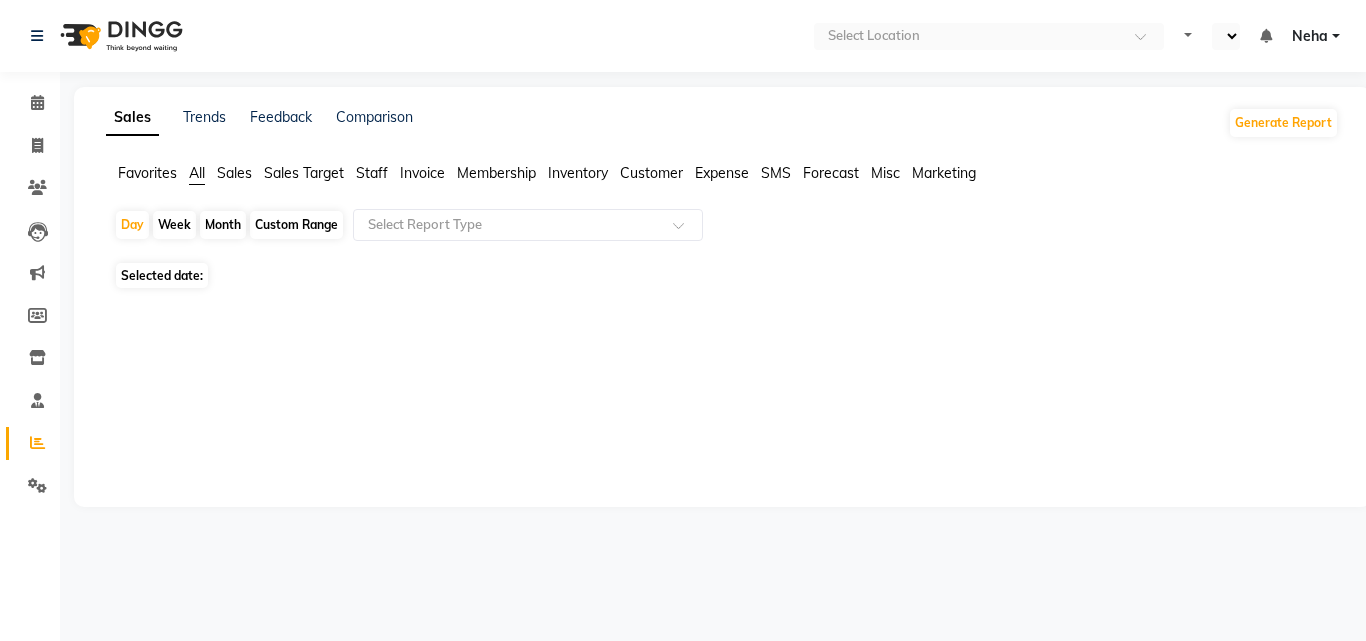 select on "en" 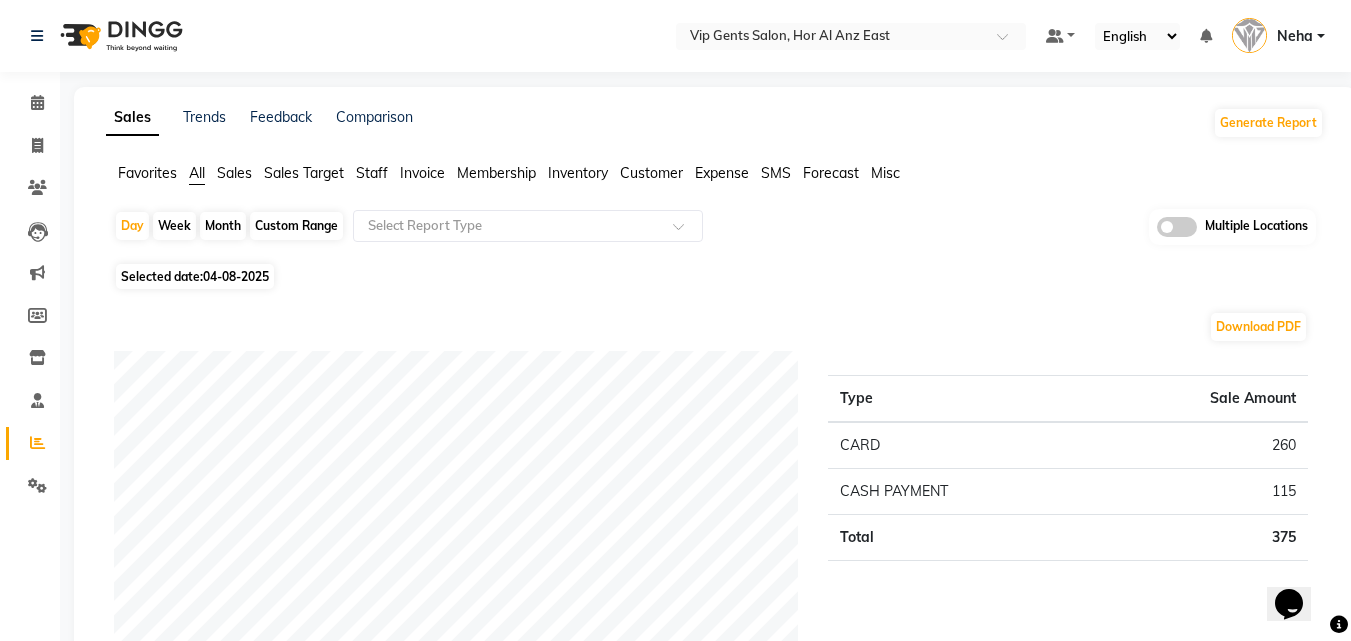 scroll, scrollTop: 0, scrollLeft: 0, axis: both 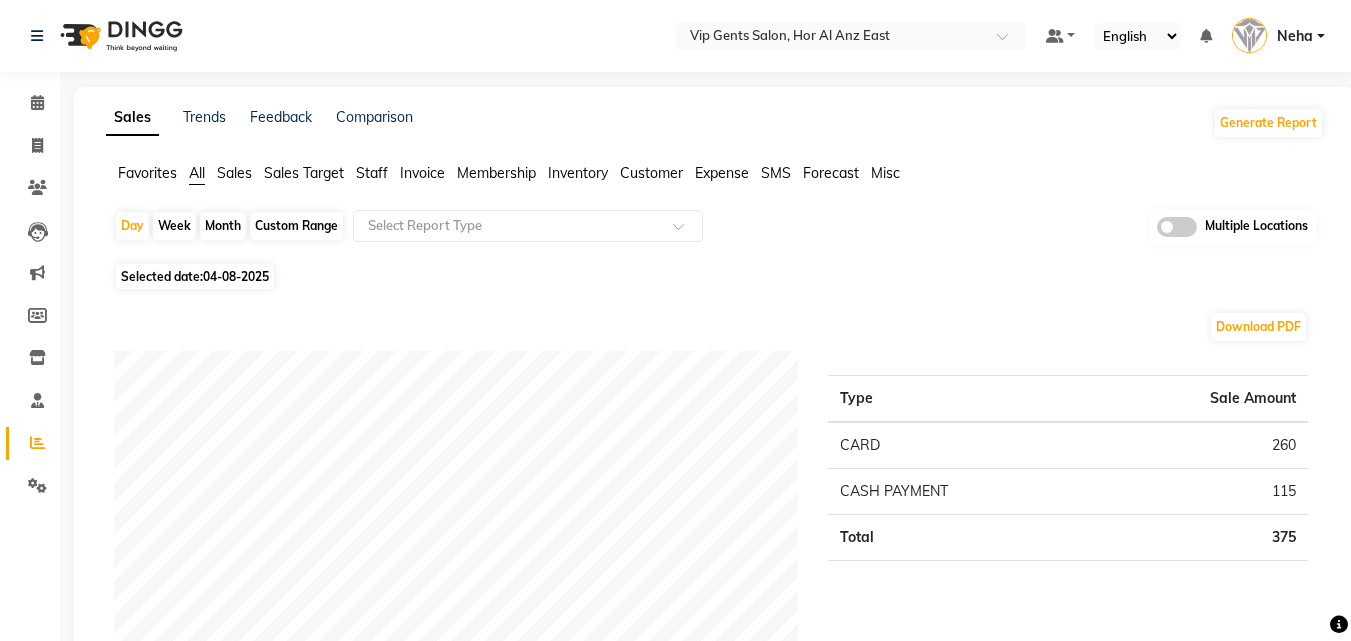 click on "Custom Range" 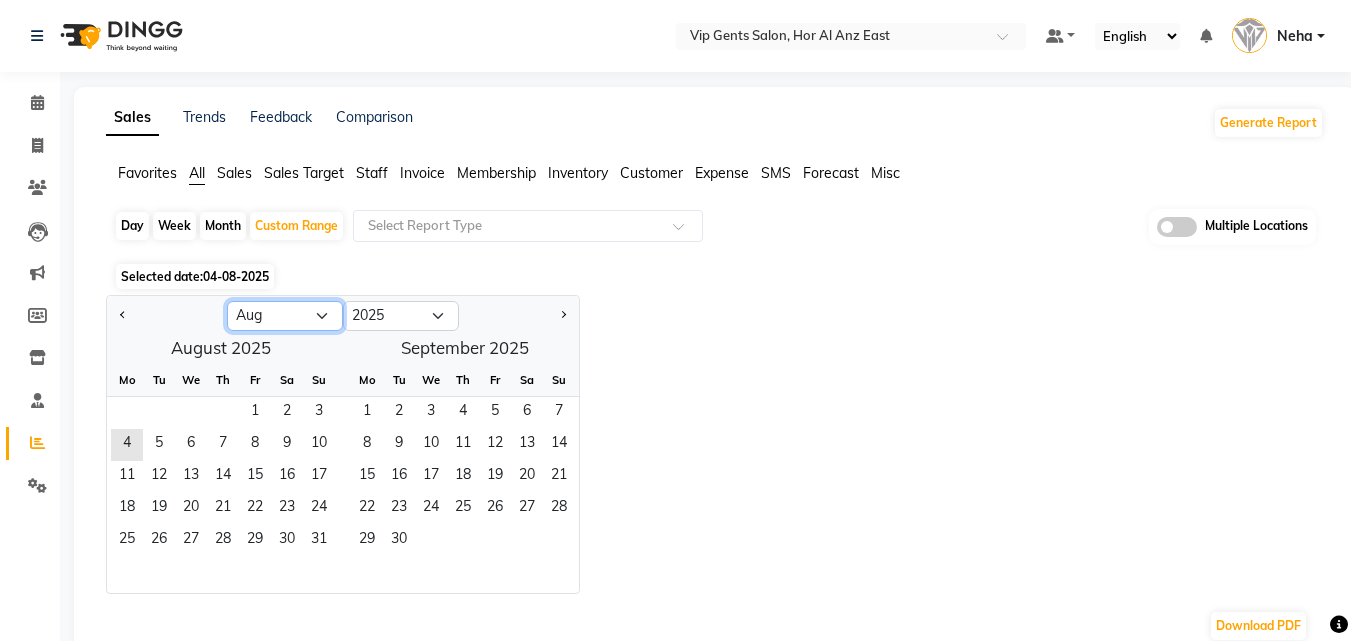 click on "Jan Feb Mar Apr May Jun Jul Aug Sep Oct Nov Dec" 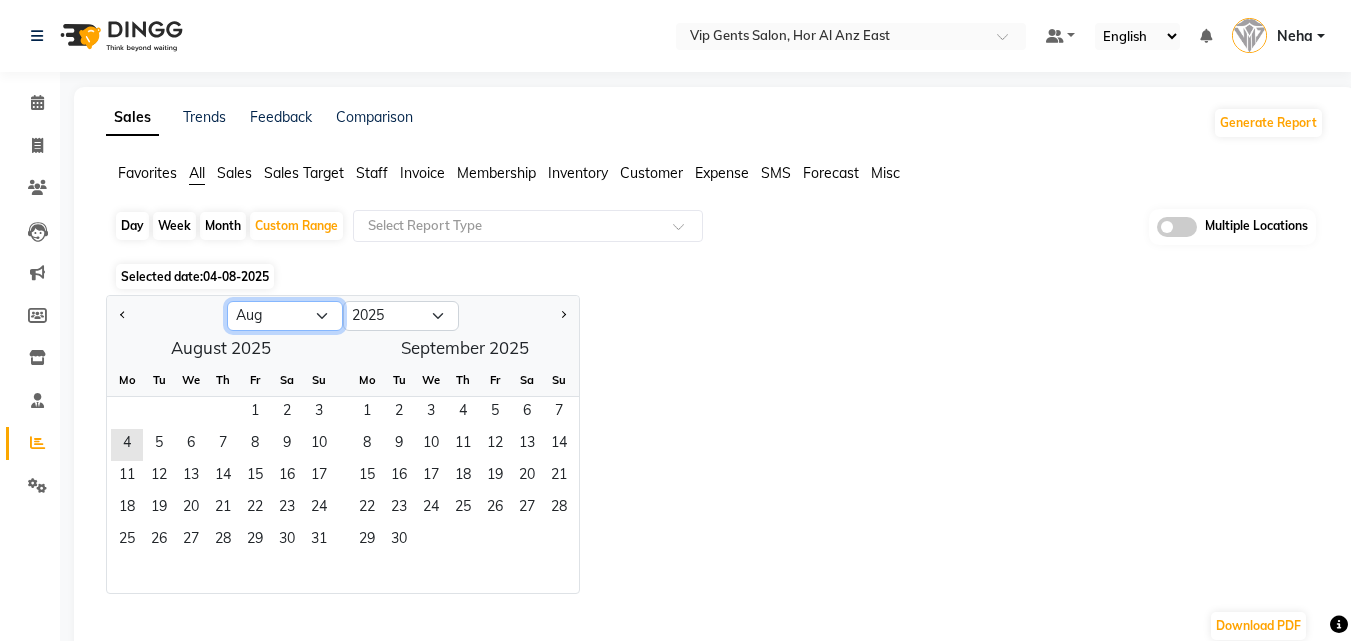 select on "7" 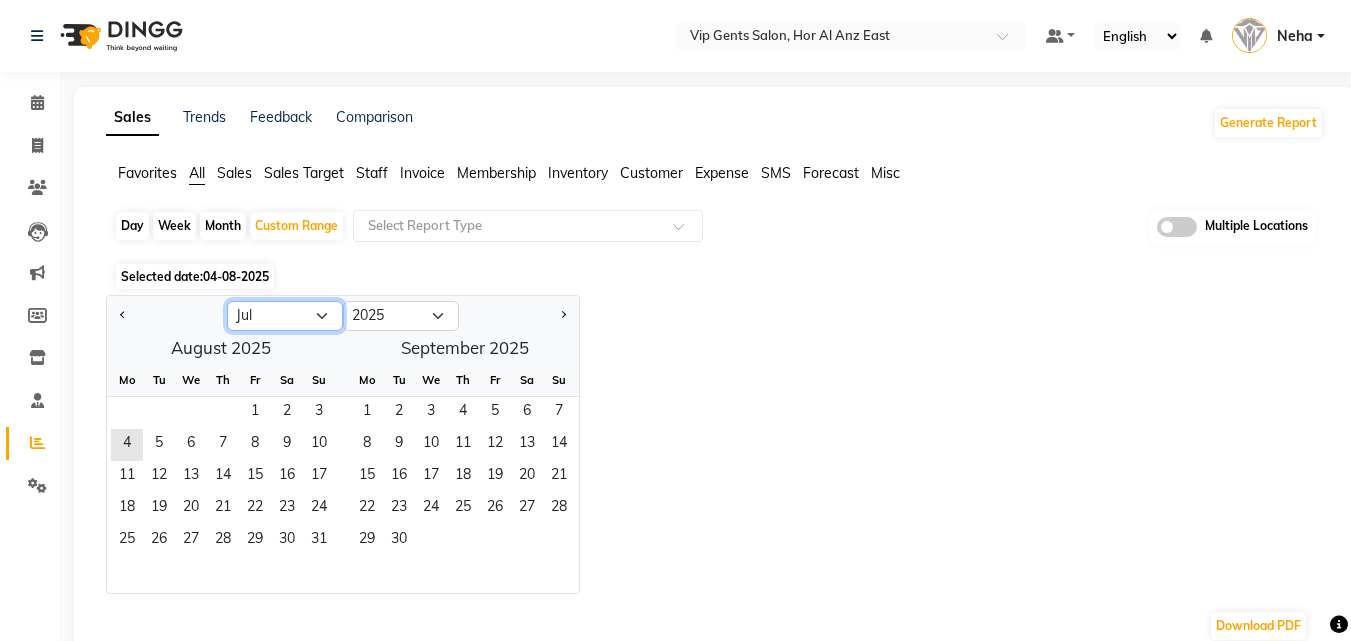 click on "Jan Feb Mar Apr May Jun Jul Aug Sep Oct Nov Dec" 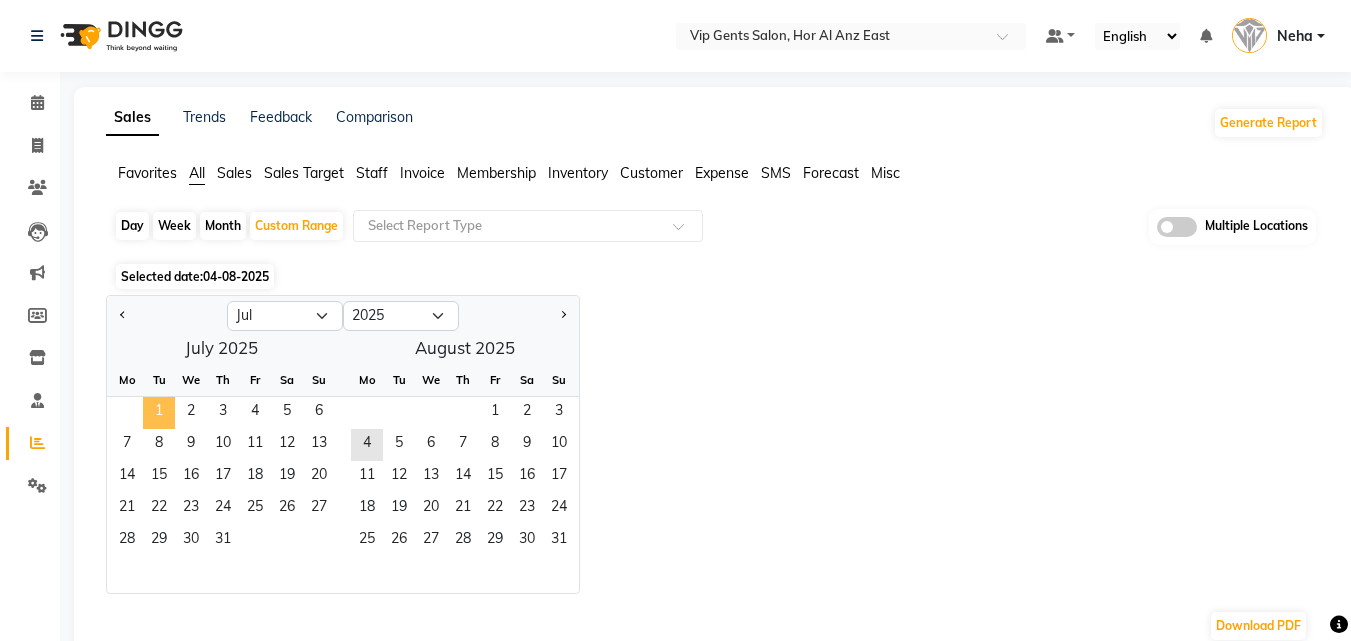 click on "1" 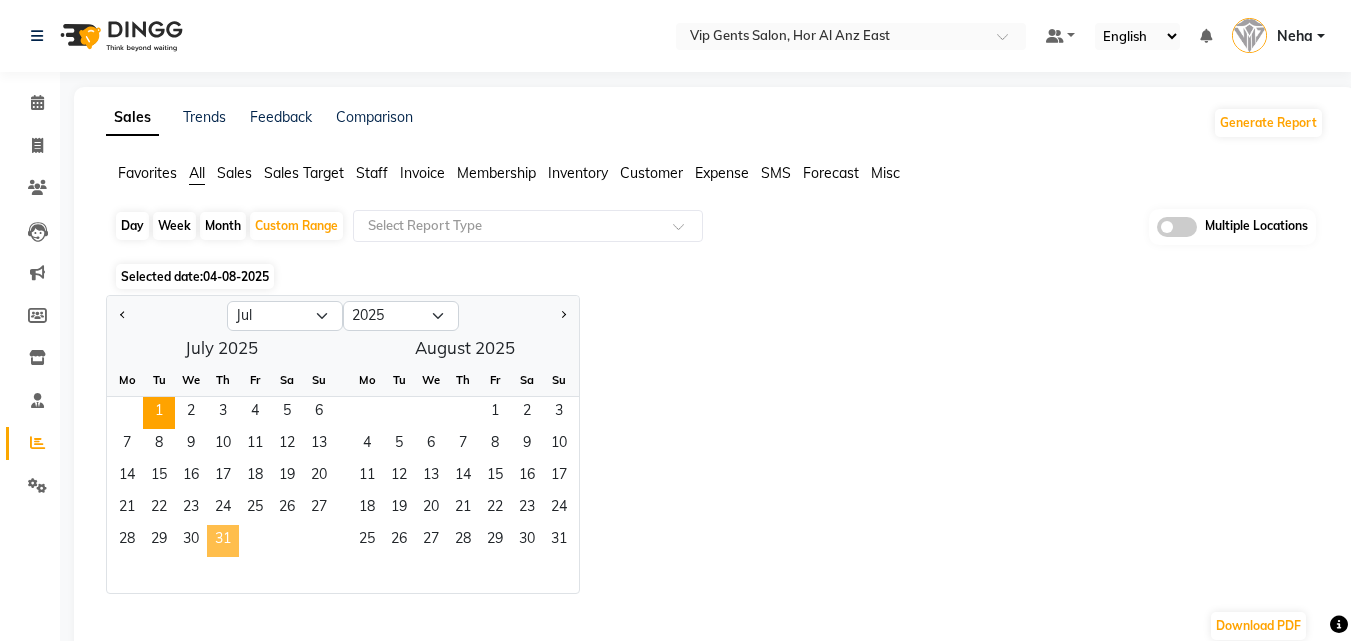 click on "31" 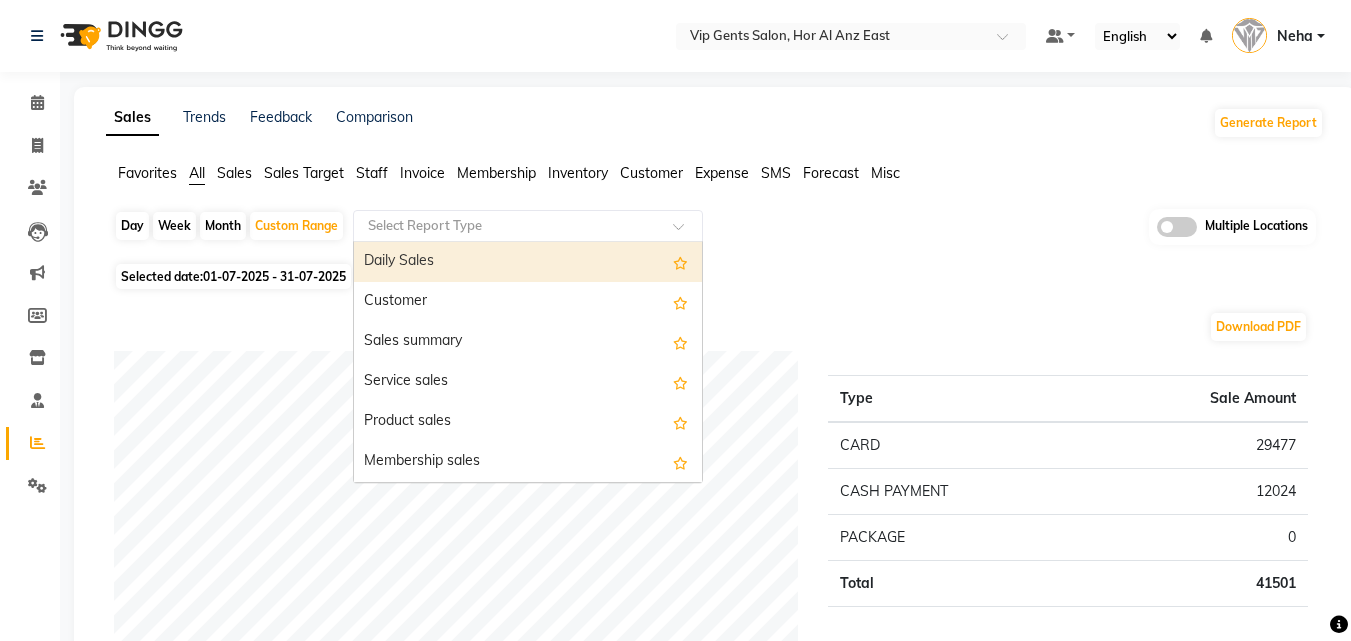 click 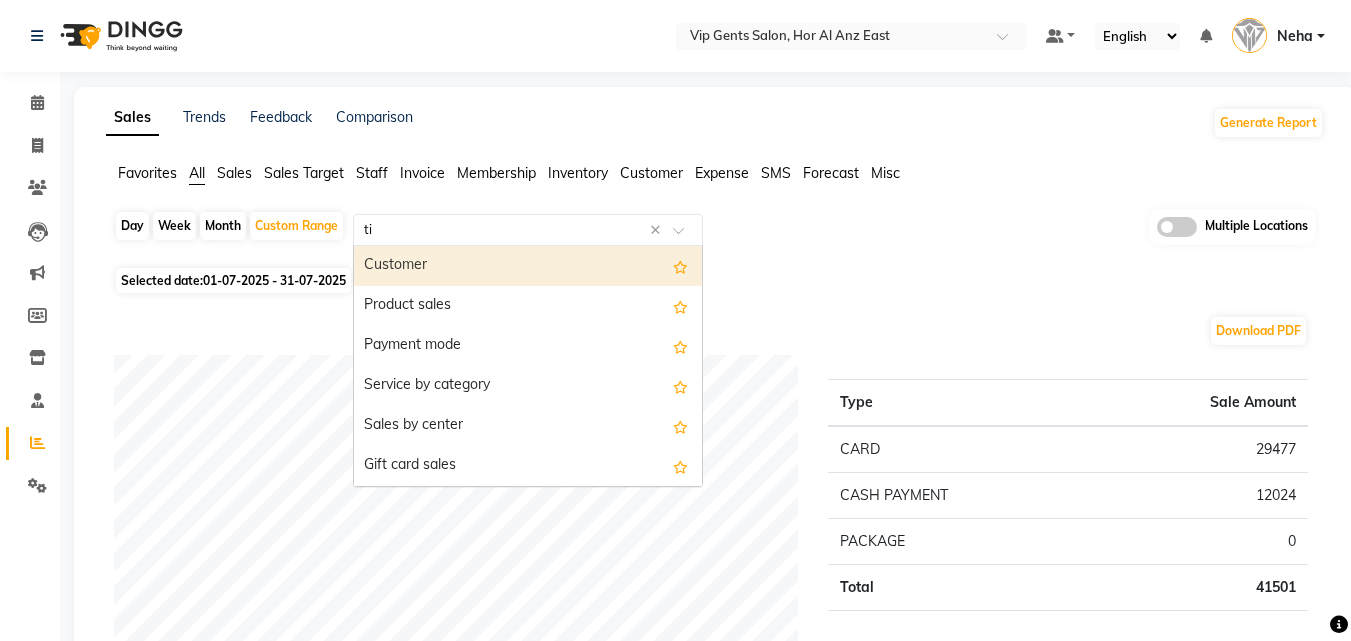 type on "tip" 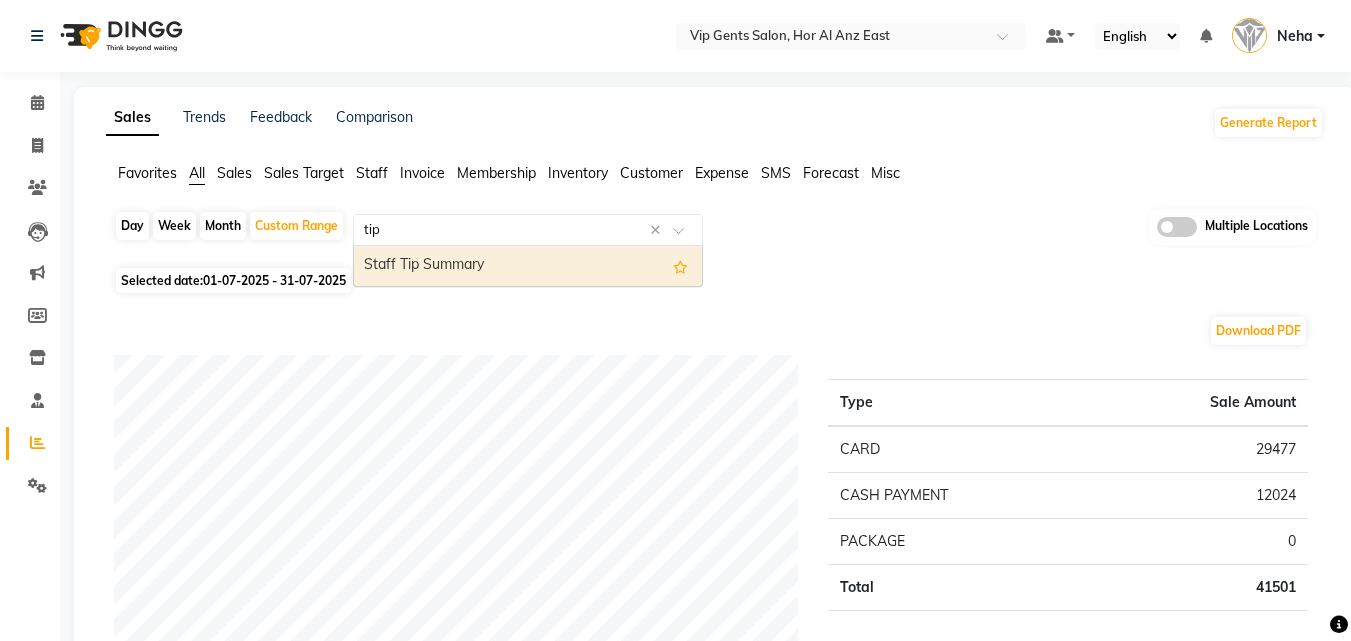 click on "Staff Tip Summary" at bounding box center [528, 266] 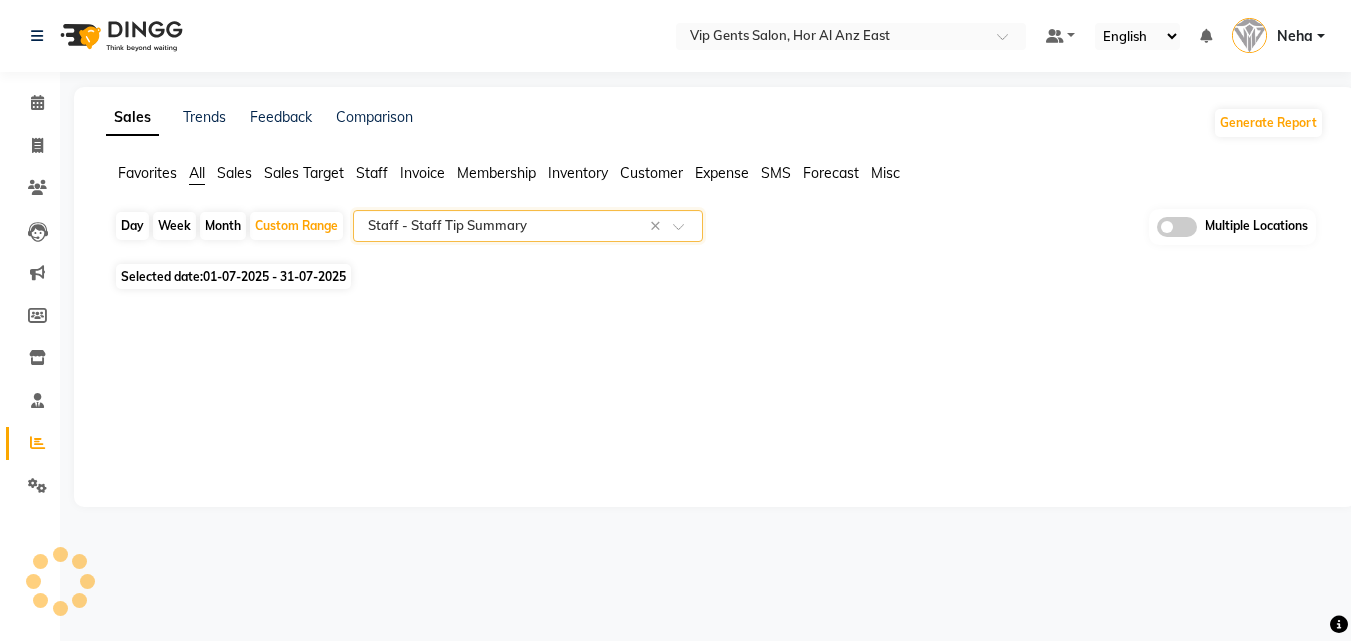 select on "full_report" 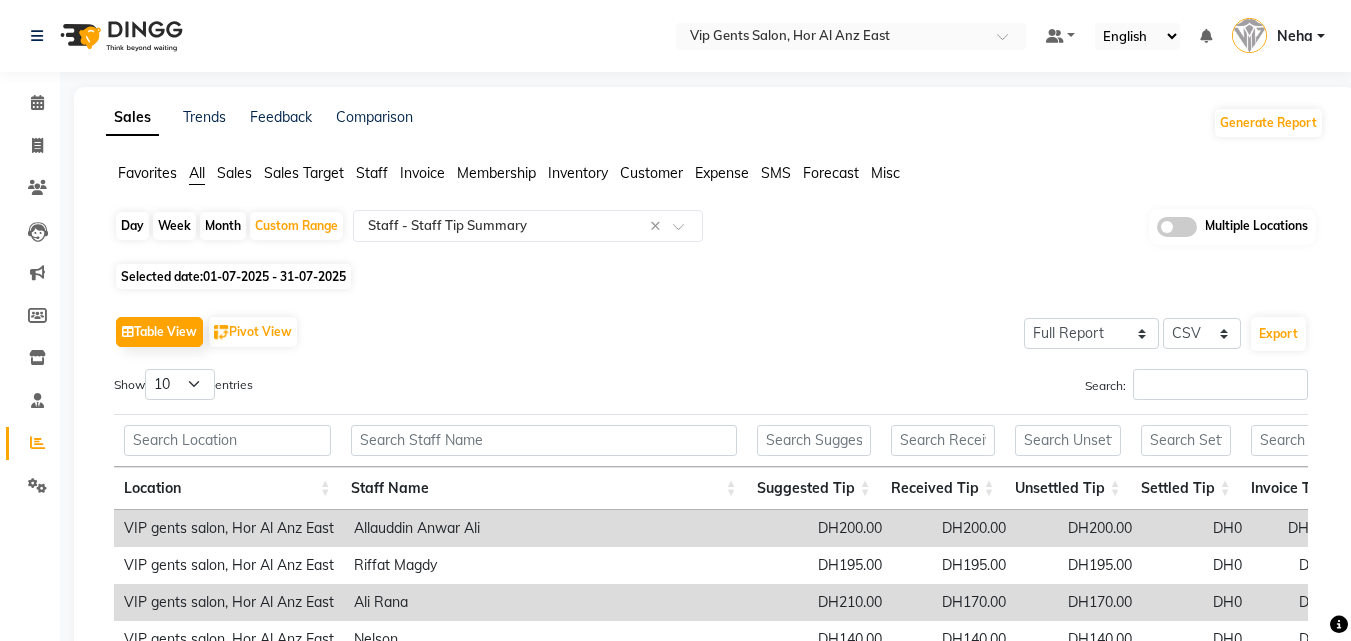 click on "Day   Week   Month   Custom Range  Select Report Type × Staff -  Staff Tip Summary × Multiple Locations Selected date:  01-07-2025 - 31-07-2025   Table View   Pivot View  Select Full Report Filtered Report Select CSV PDF  Export  Show  10 25 50 100  entries Search: Location Staff Name Suggested Tip Received Tip Unsettled Tip Settled Tip Invoice Total Location Staff Name Suggested Tip Received Tip Unsettled Tip Settled Tip Invoice Total Total DH980.00 DH940.00 DH940.00 DH0 DH4,550.00 VIP gents salon, Hor Al Anz East Allauddin Anwar Ali DH200.00 DH200.00 DH200.00 DH0 DH1,260.00 VIP gents salon, Hor Al Anz East Riffat Magdy DH195.00 DH195.00 DH195.00 DH0 DH630.00 VIP gents salon, Hor Al Anz East Ali Rana DH210.00 DH170.00 DH170.00 DH0 DH855.00 VIP gents salon, Hor Al Anz East Nelson DH140.00 DH140.00 DH140.00 DH0 DH750.00 VIP gents salon, Hor Al Anz East AHMED MOHAMED MOHAMED ELKHODARY ABDELHAMID DH110.00 DH110.00 DH110.00 DH0 DH210.00 VIP gents salon, Hor Al Anz East Ricalyn Colcol DH45.00 DH45.00 DH45.00" 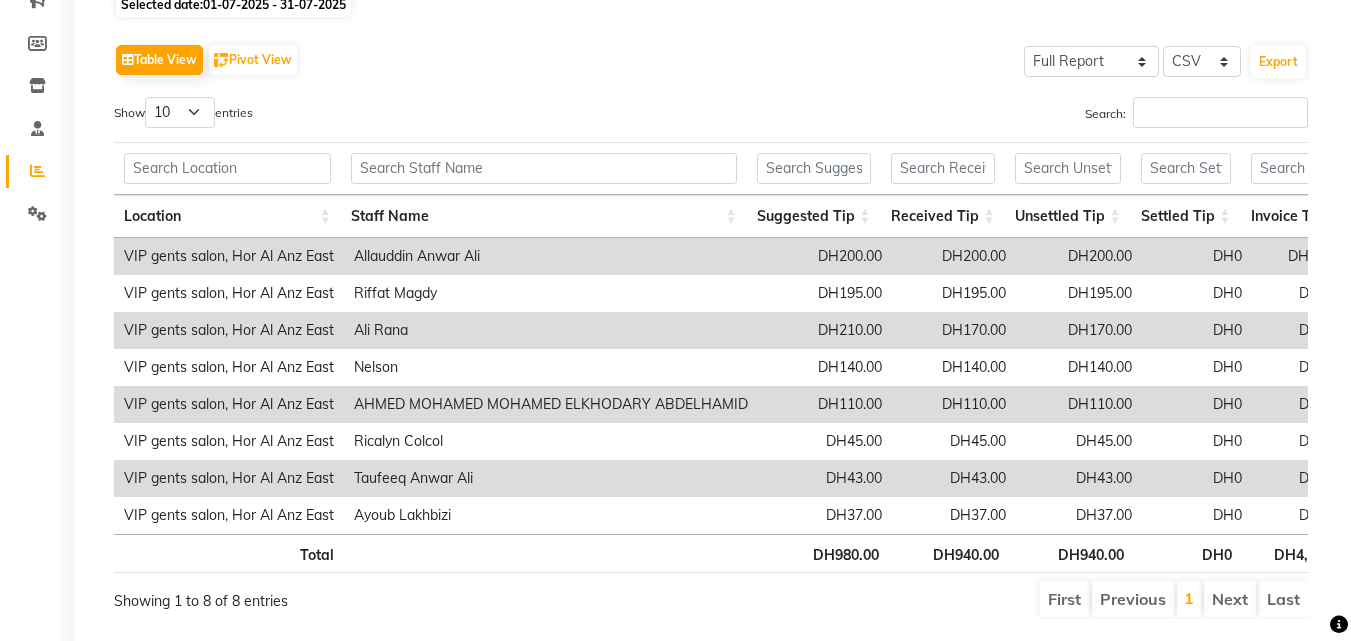 scroll, scrollTop: 280, scrollLeft: 0, axis: vertical 